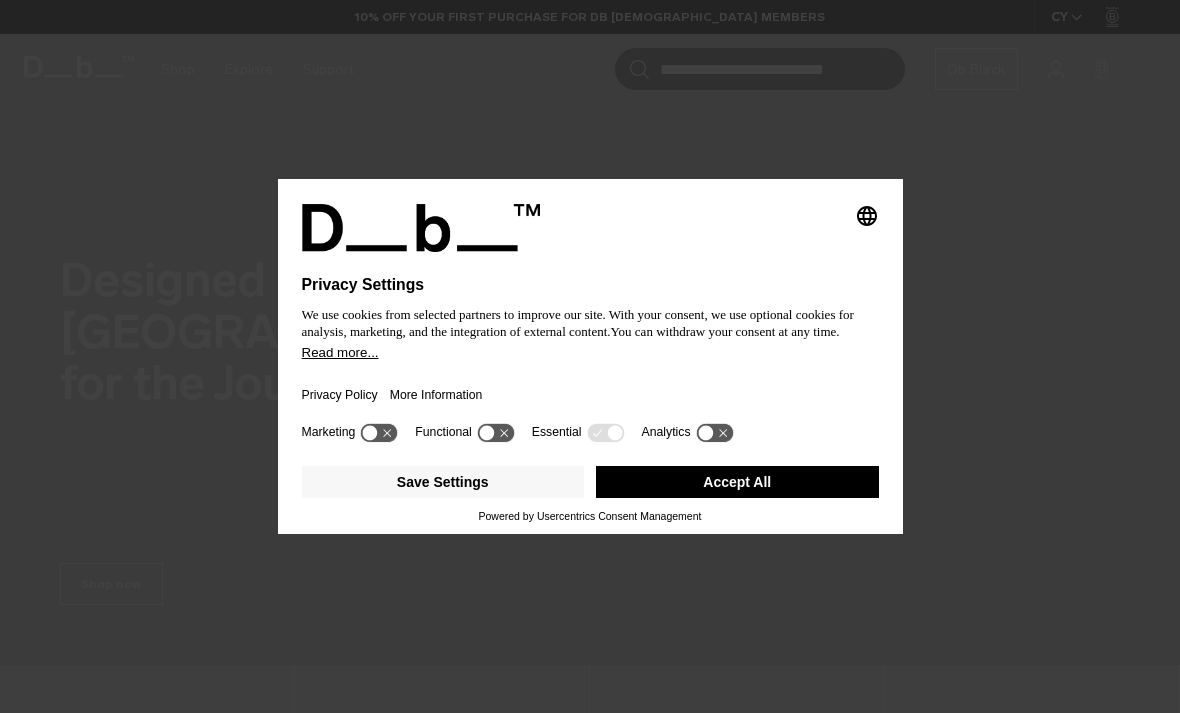 scroll, scrollTop: 0, scrollLeft: 0, axis: both 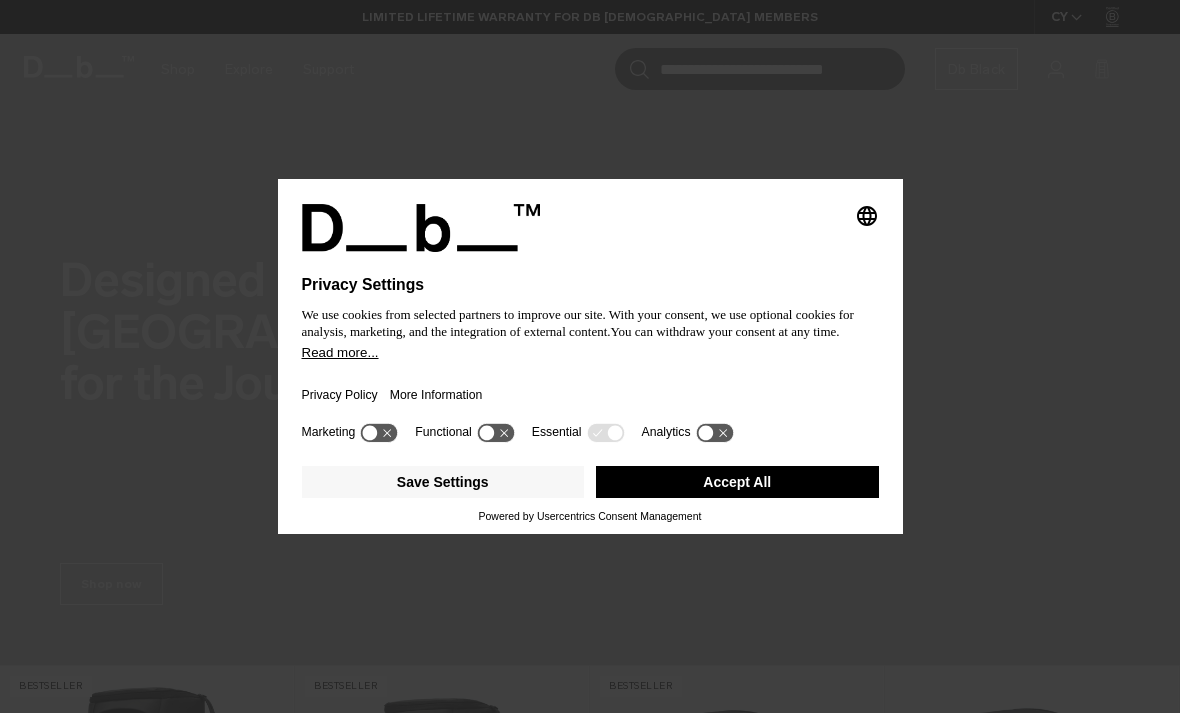 click on "Accept All" at bounding box center [737, 482] 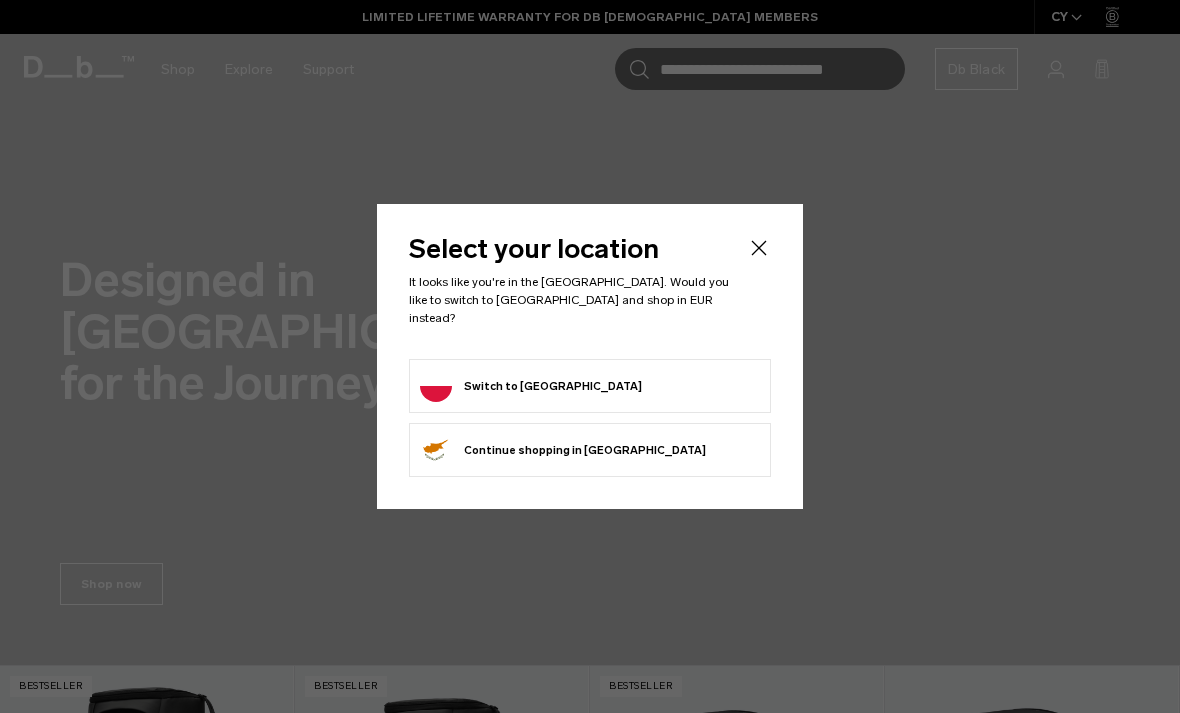 click on "Switch to Poland" at bounding box center (590, 386) 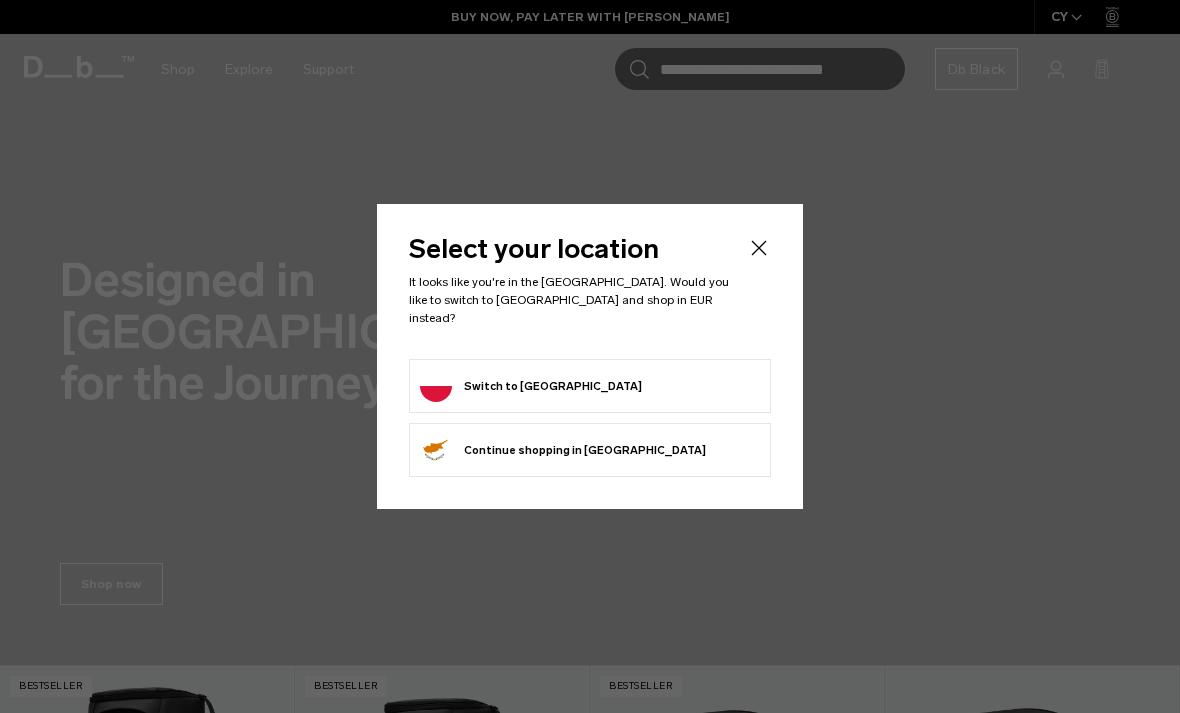 click on "Switch to Poland" at bounding box center (590, 386) 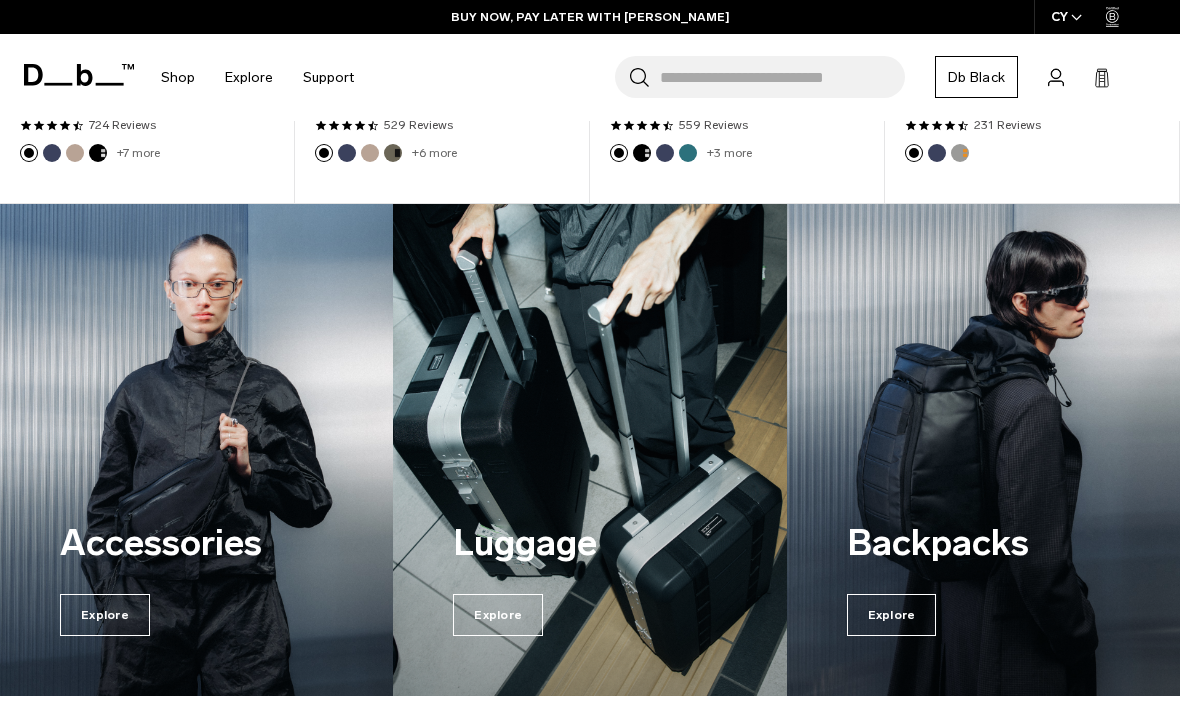 scroll, scrollTop: 948, scrollLeft: 0, axis: vertical 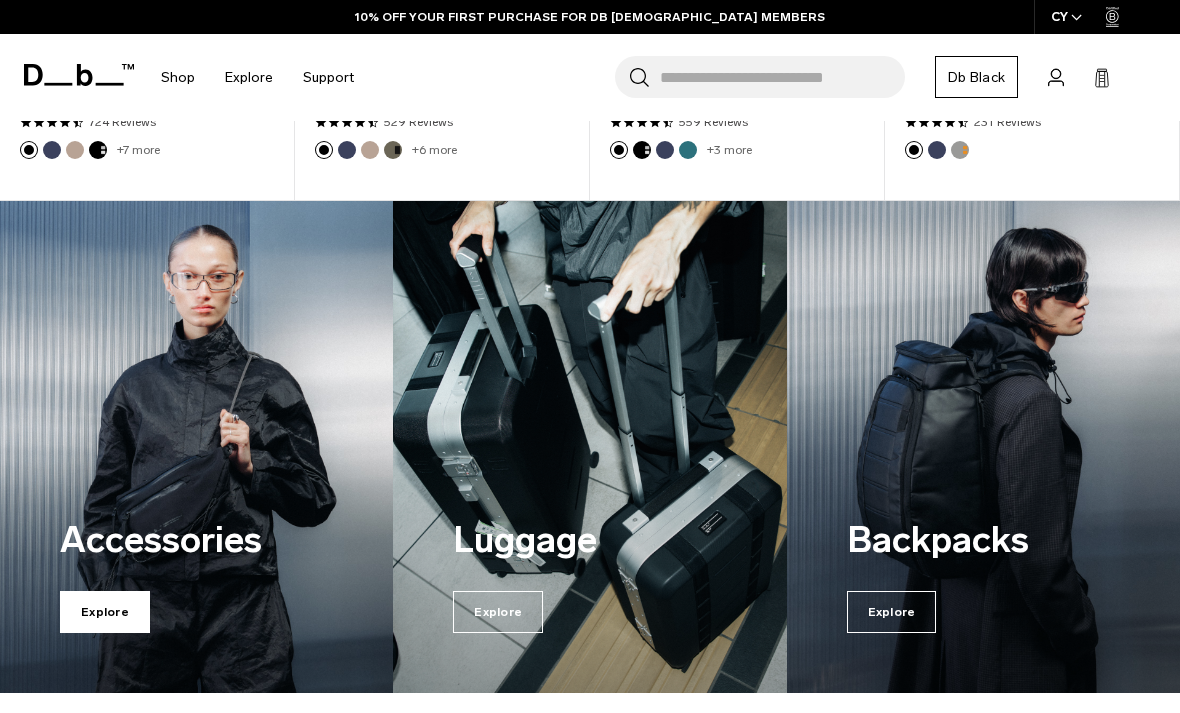 click on "Explore" at bounding box center (105, 612) 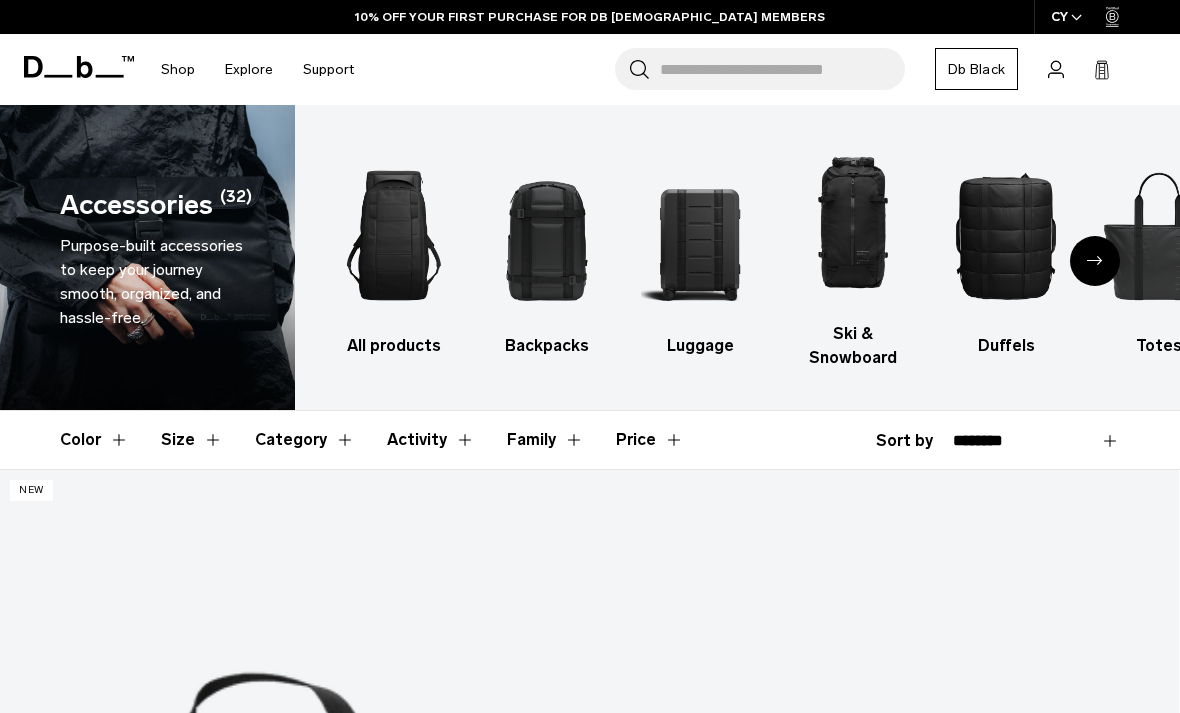 scroll, scrollTop: 210, scrollLeft: 0, axis: vertical 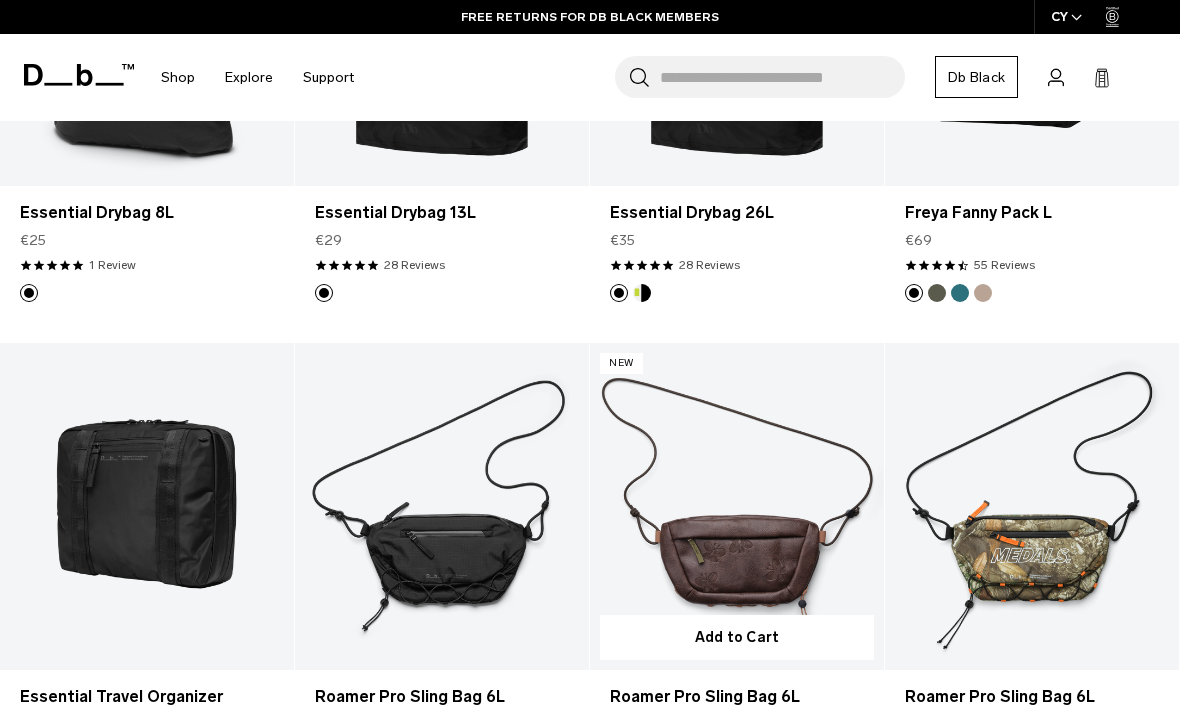 click at bounding box center (737, 506) 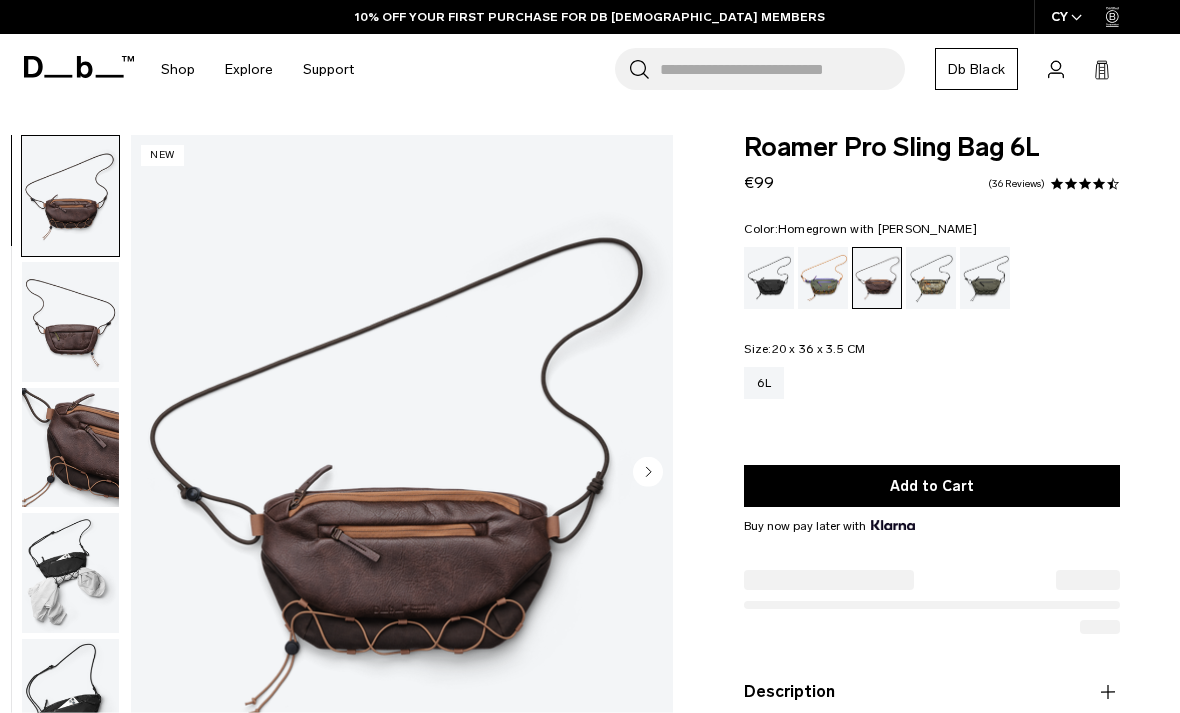 scroll, scrollTop: 0, scrollLeft: 0, axis: both 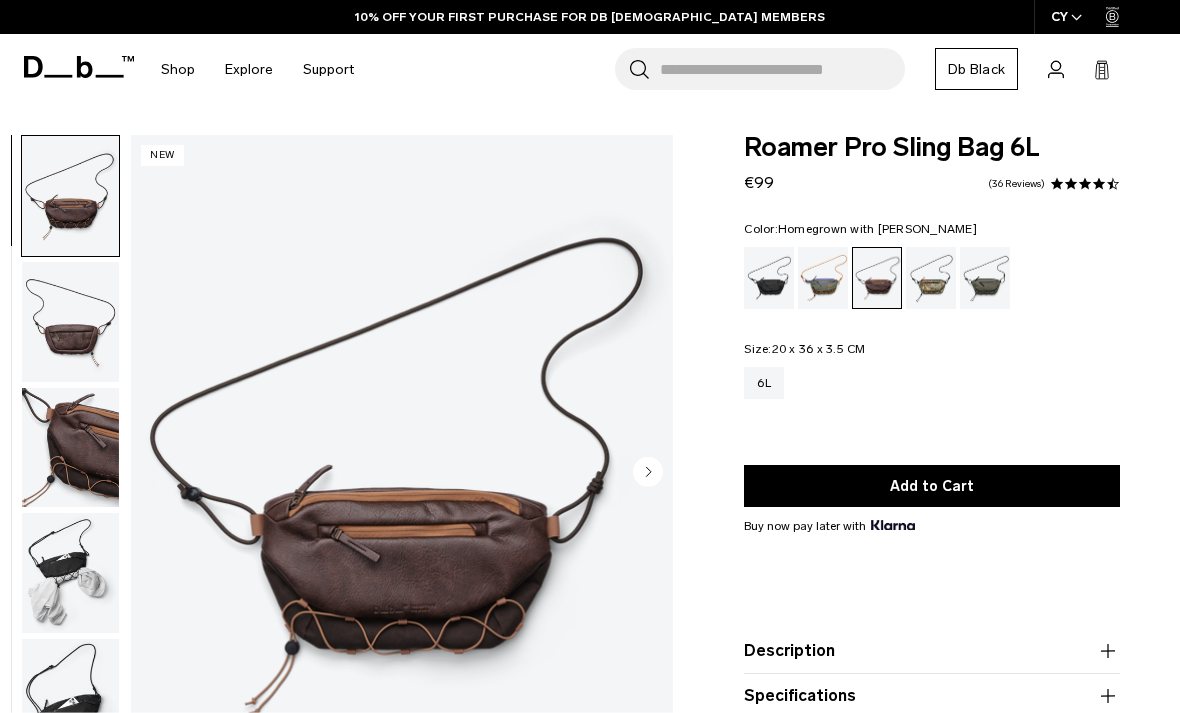 click at bounding box center (70, 448) 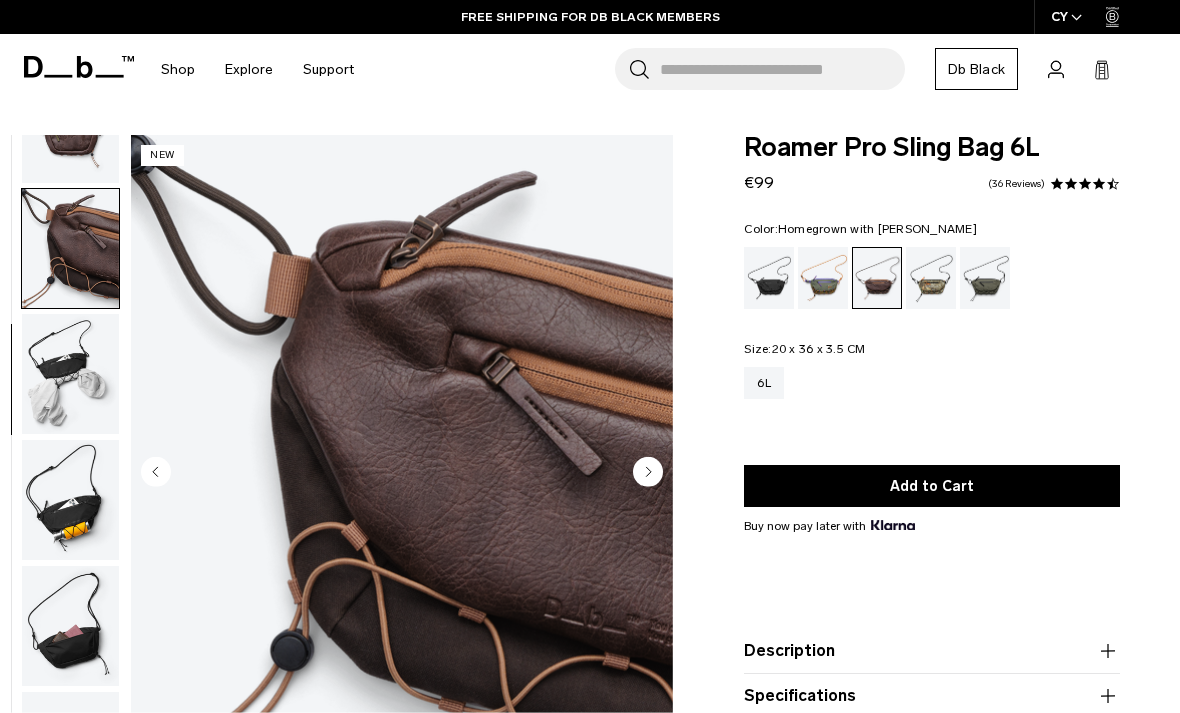 scroll, scrollTop: 210, scrollLeft: 0, axis: vertical 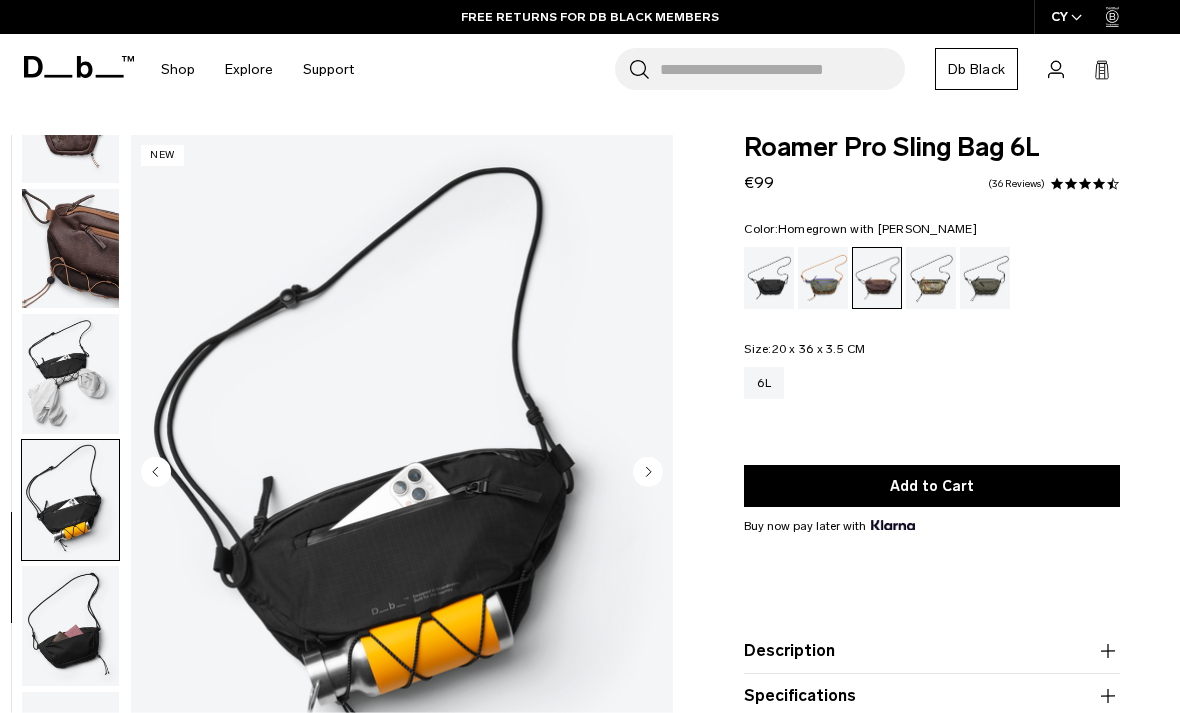 click at bounding box center [70, 626] 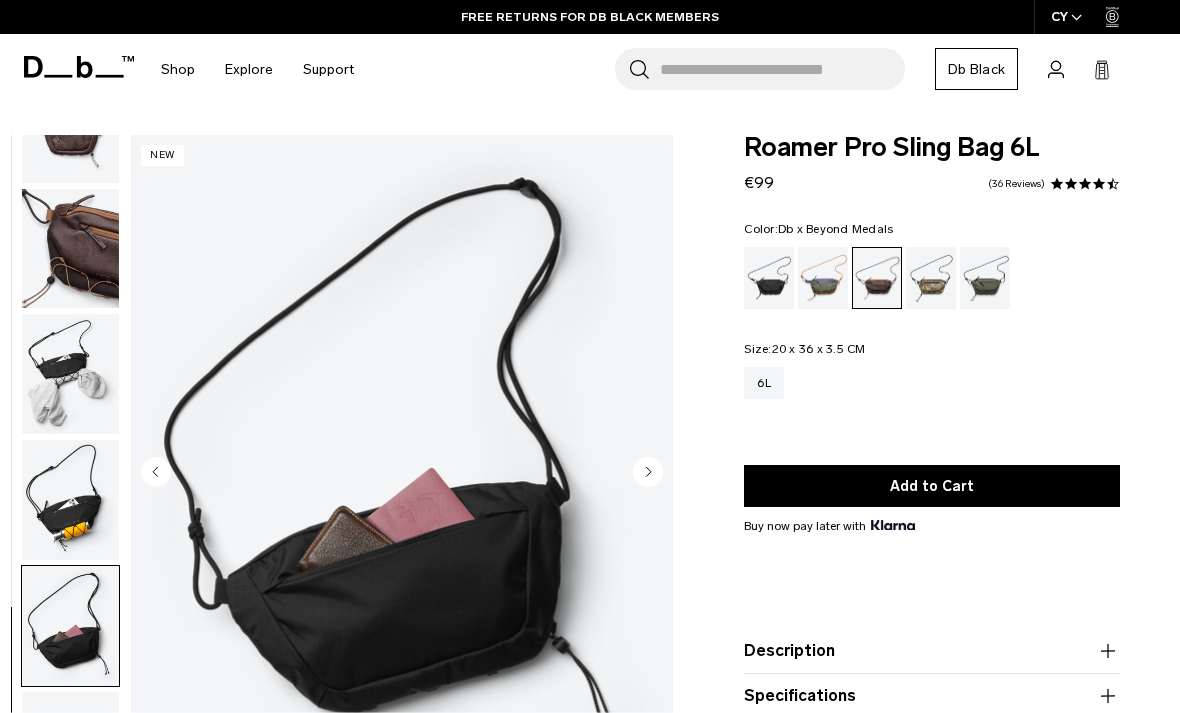 click at bounding box center (931, 278) 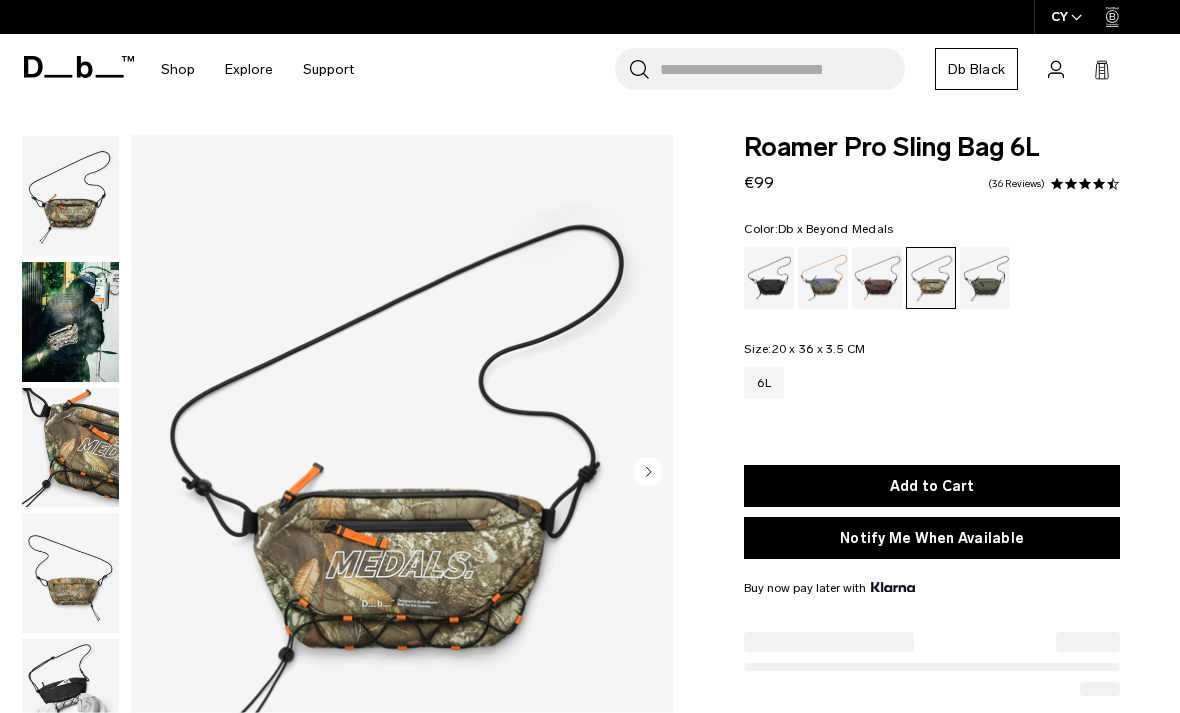 scroll, scrollTop: 0, scrollLeft: 0, axis: both 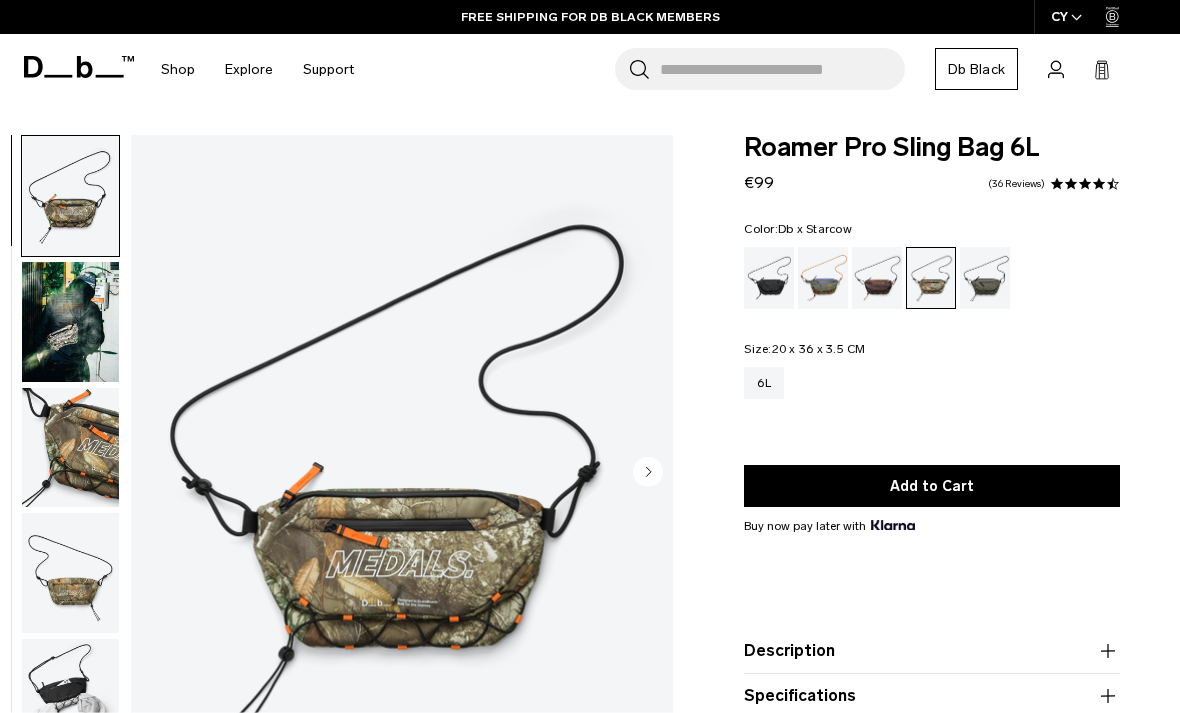 click at bounding box center (823, 278) 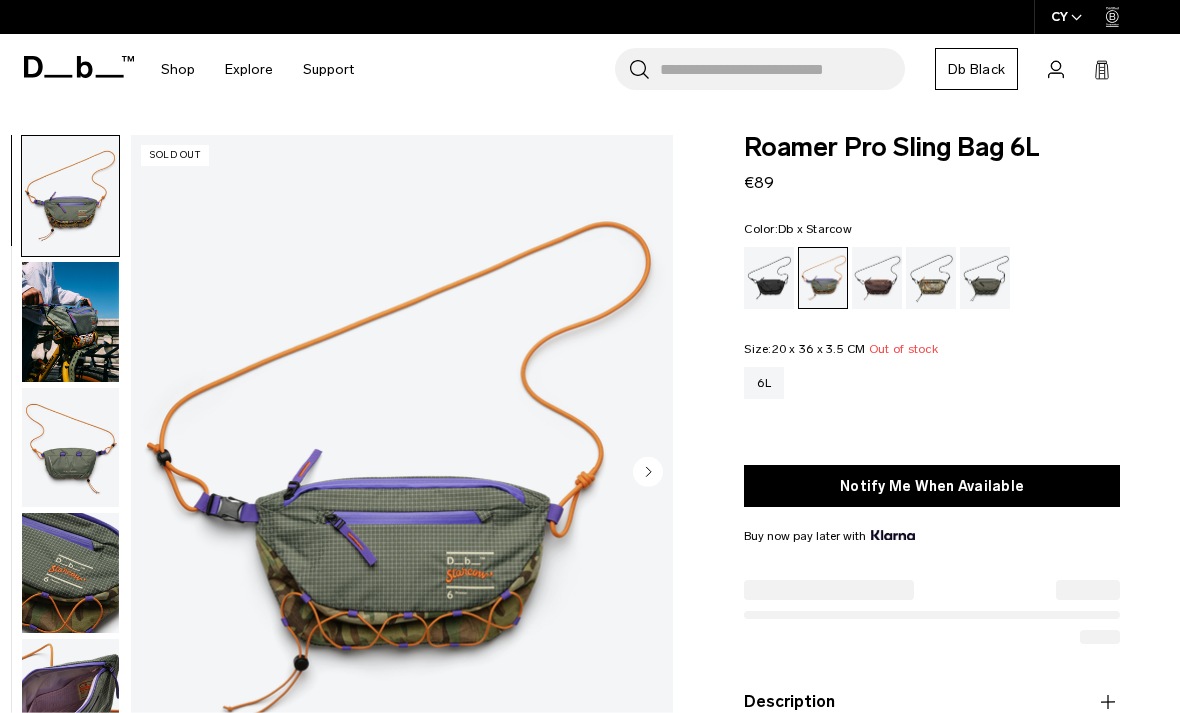 scroll, scrollTop: 0, scrollLeft: 0, axis: both 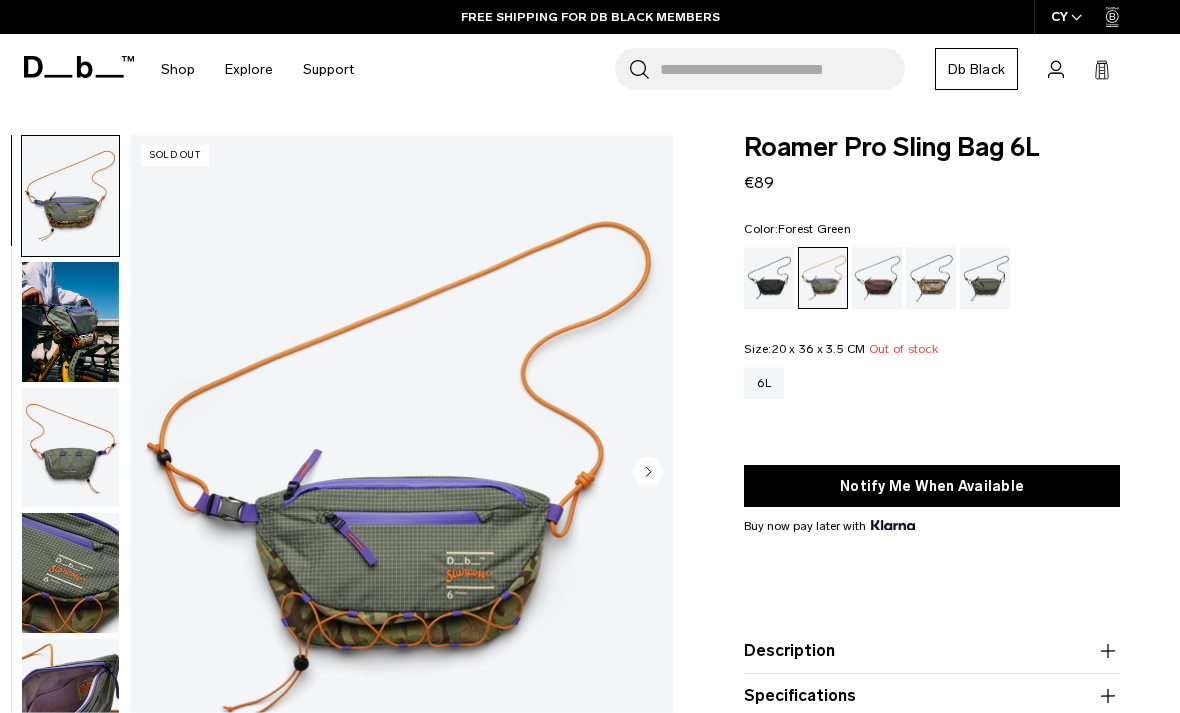 click at bounding box center (985, 278) 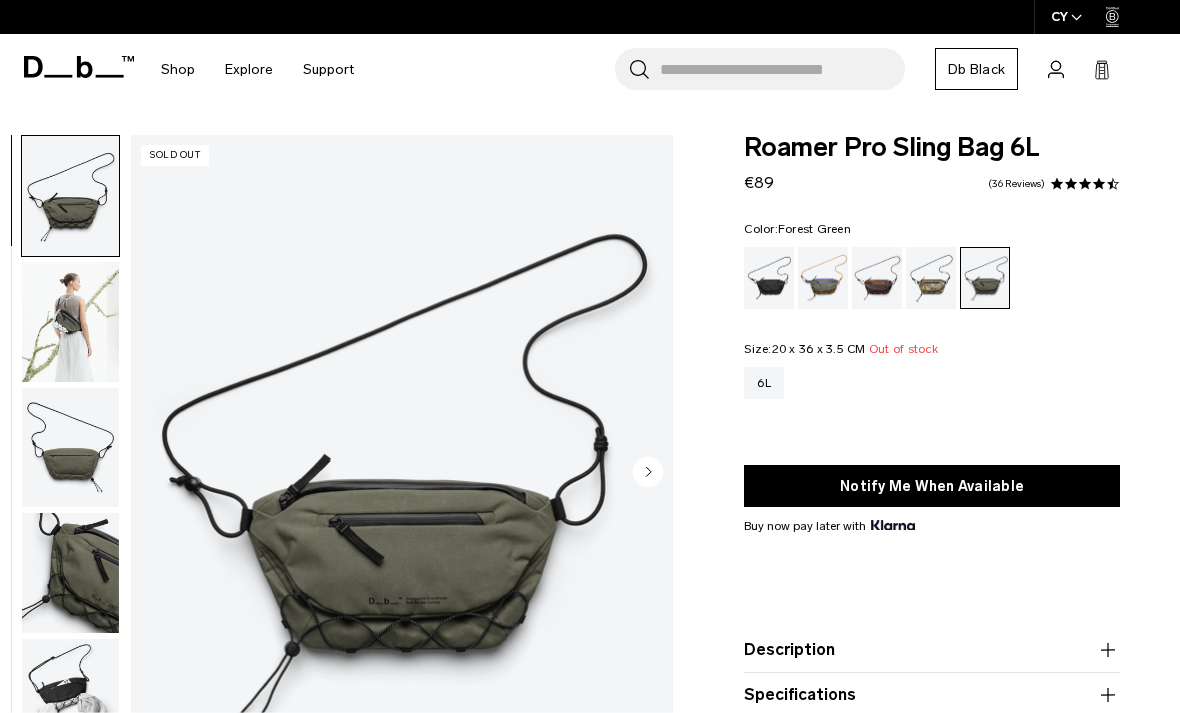 scroll, scrollTop: 0, scrollLeft: 0, axis: both 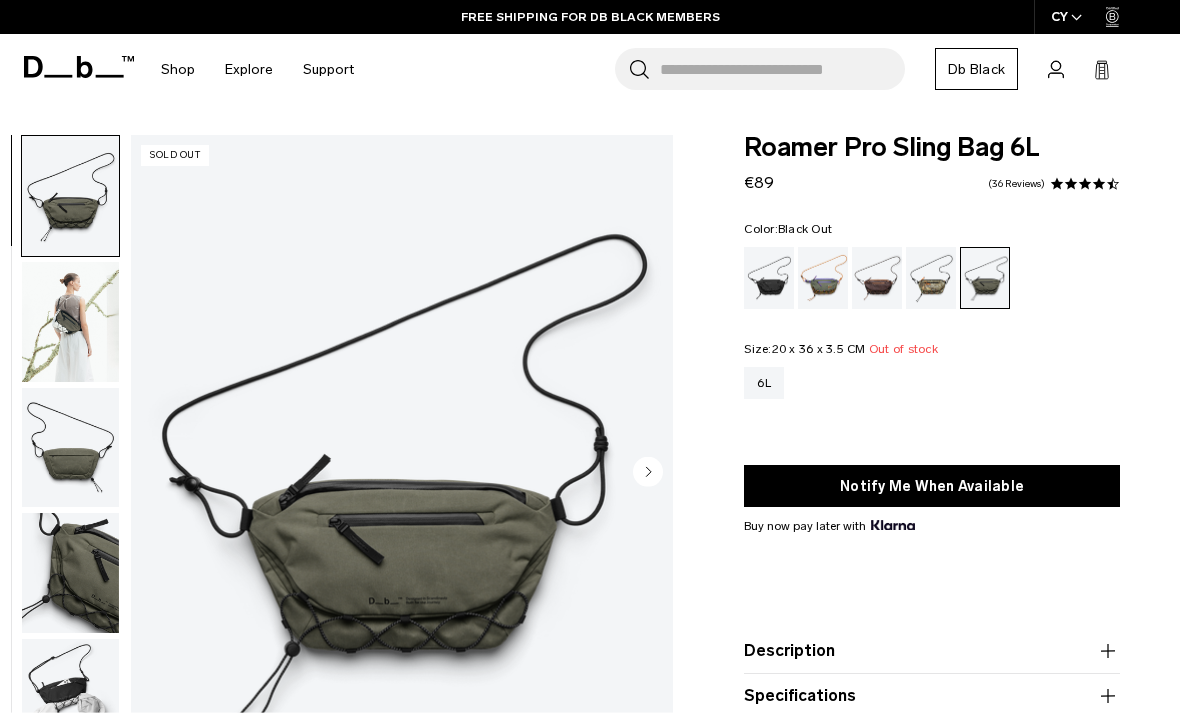 click at bounding box center [769, 278] 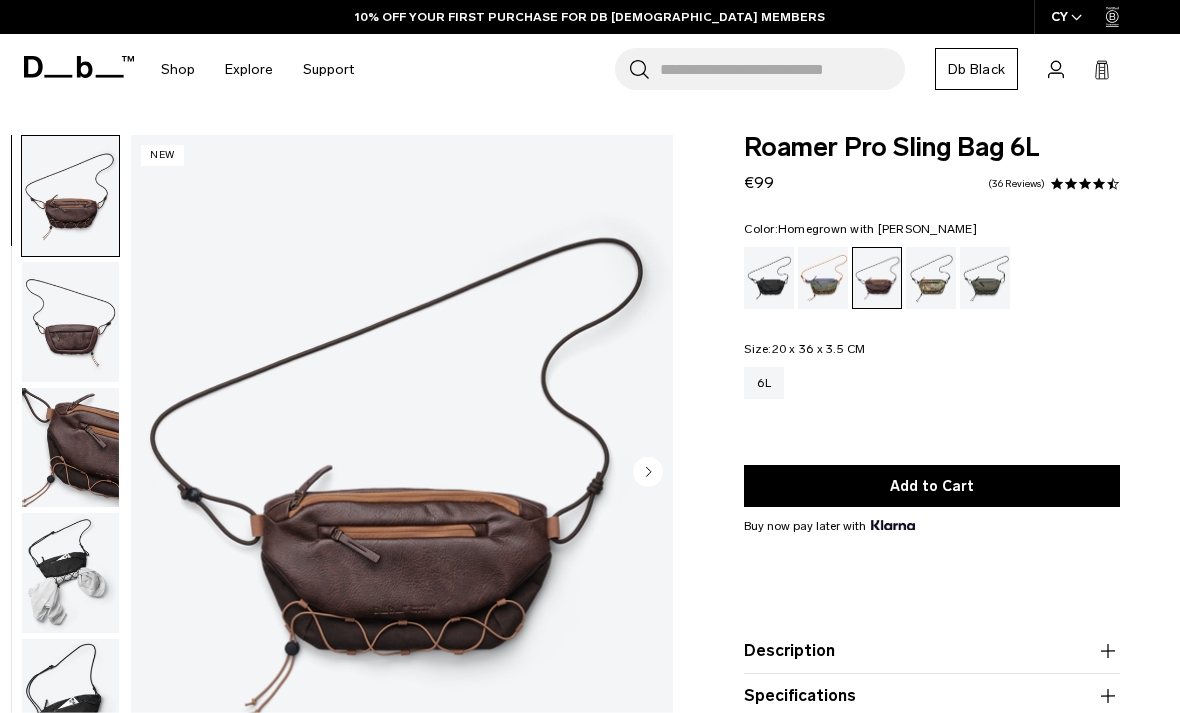 scroll, scrollTop: 43, scrollLeft: 0, axis: vertical 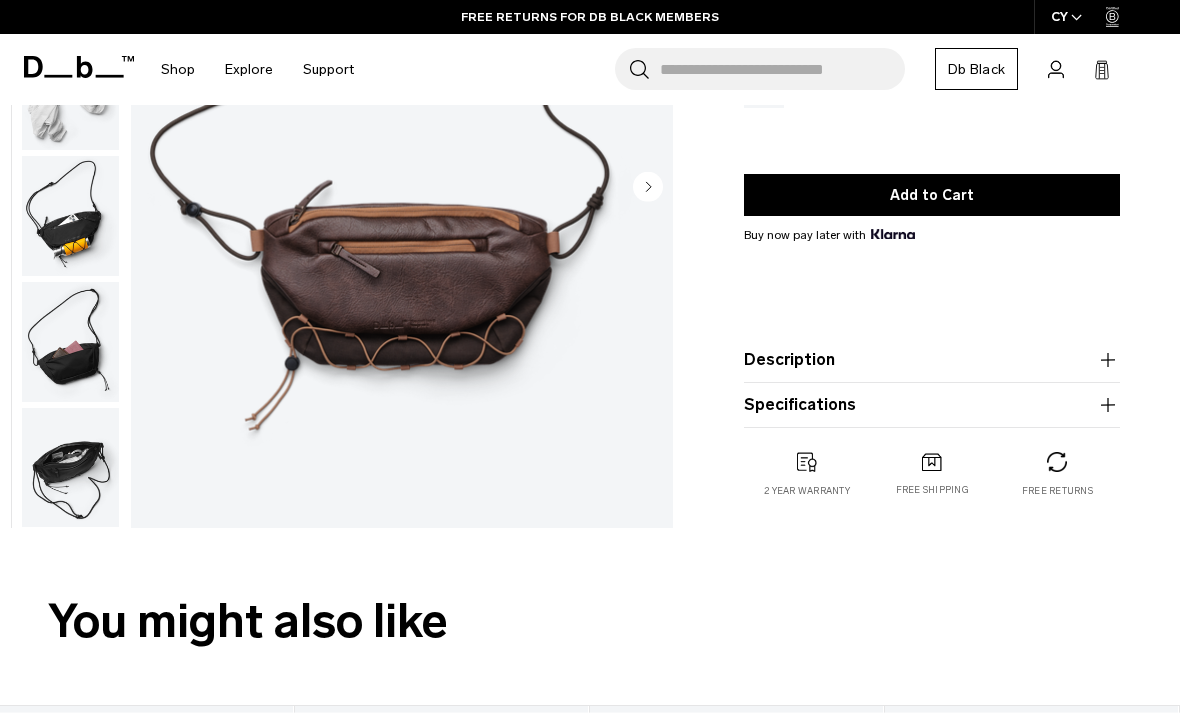 click at bounding box center (70, 468) 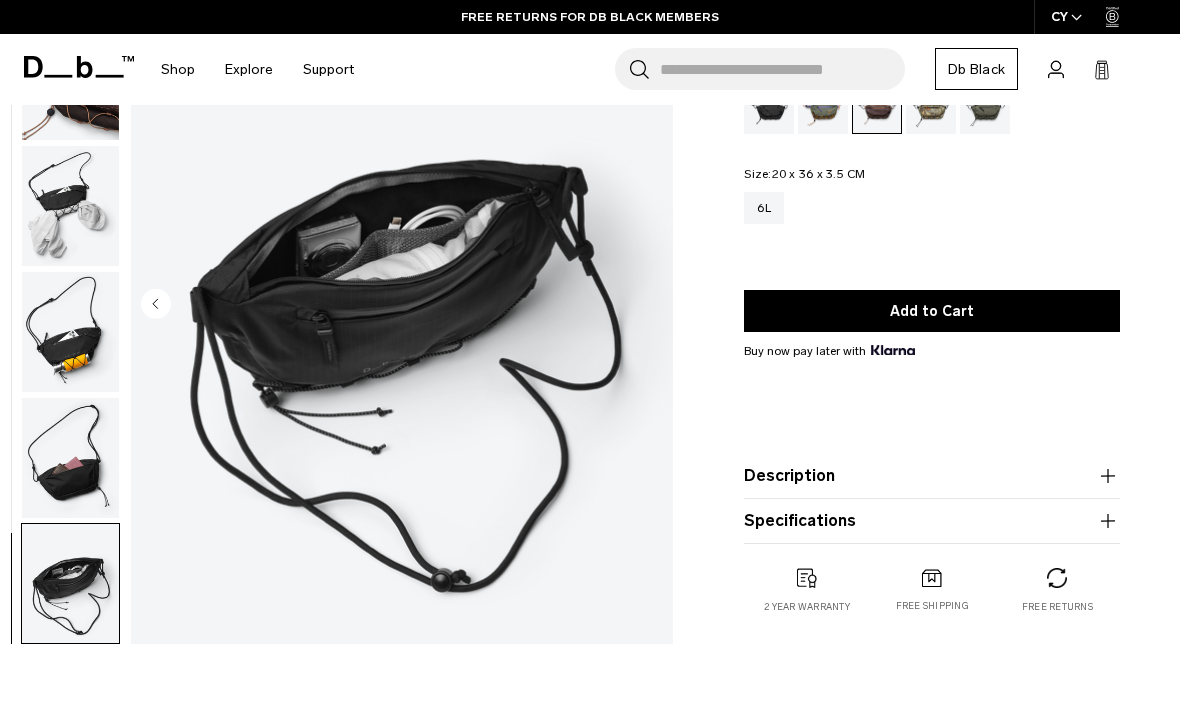 scroll, scrollTop: 176, scrollLeft: 0, axis: vertical 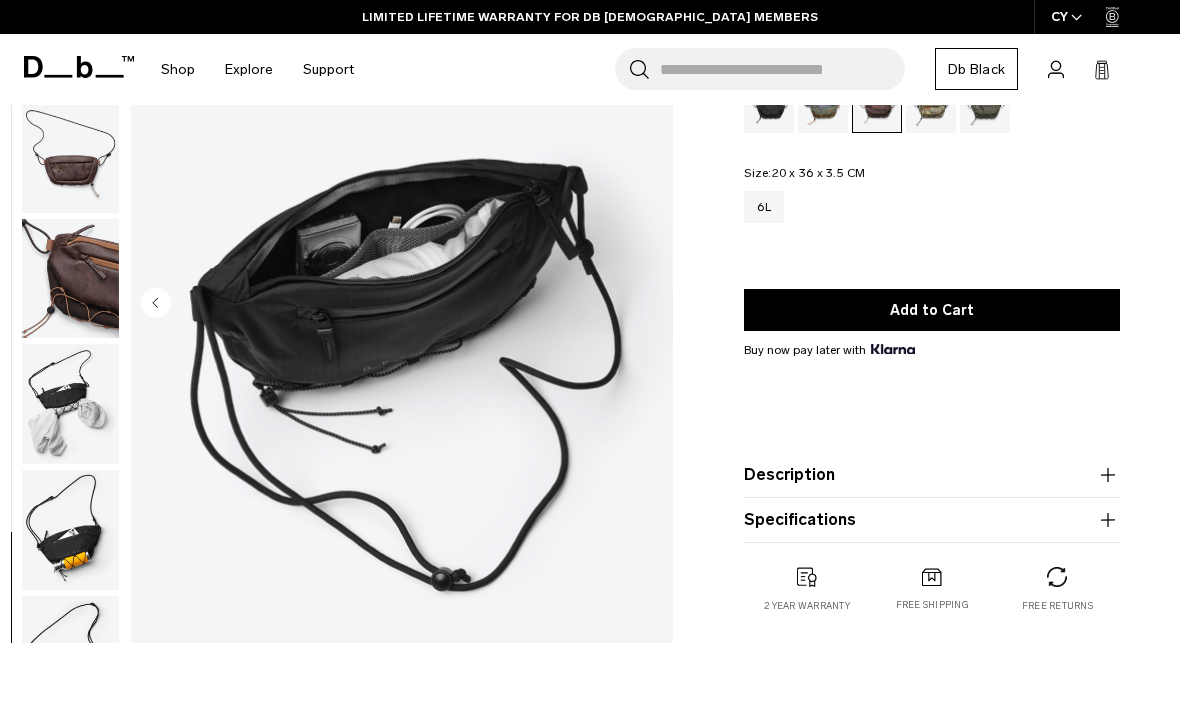 click at bounding box center [70, 278] 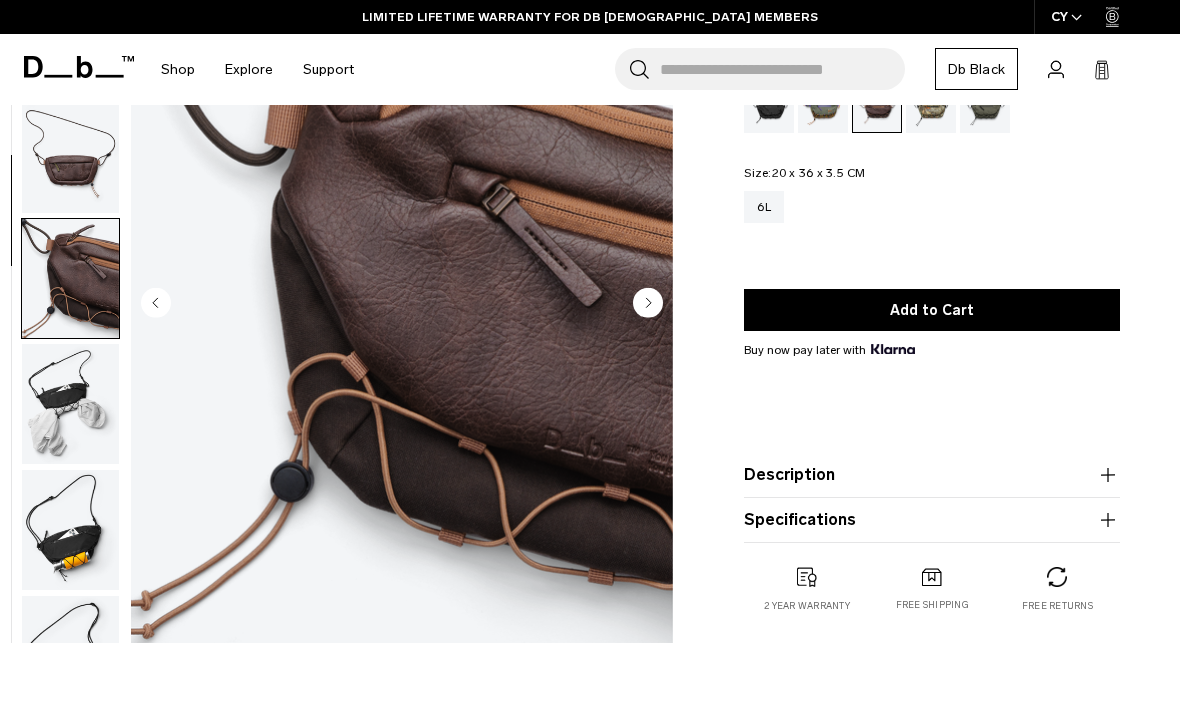 scroll, scrollTop: 0, scrollLeft: 0, axis: both 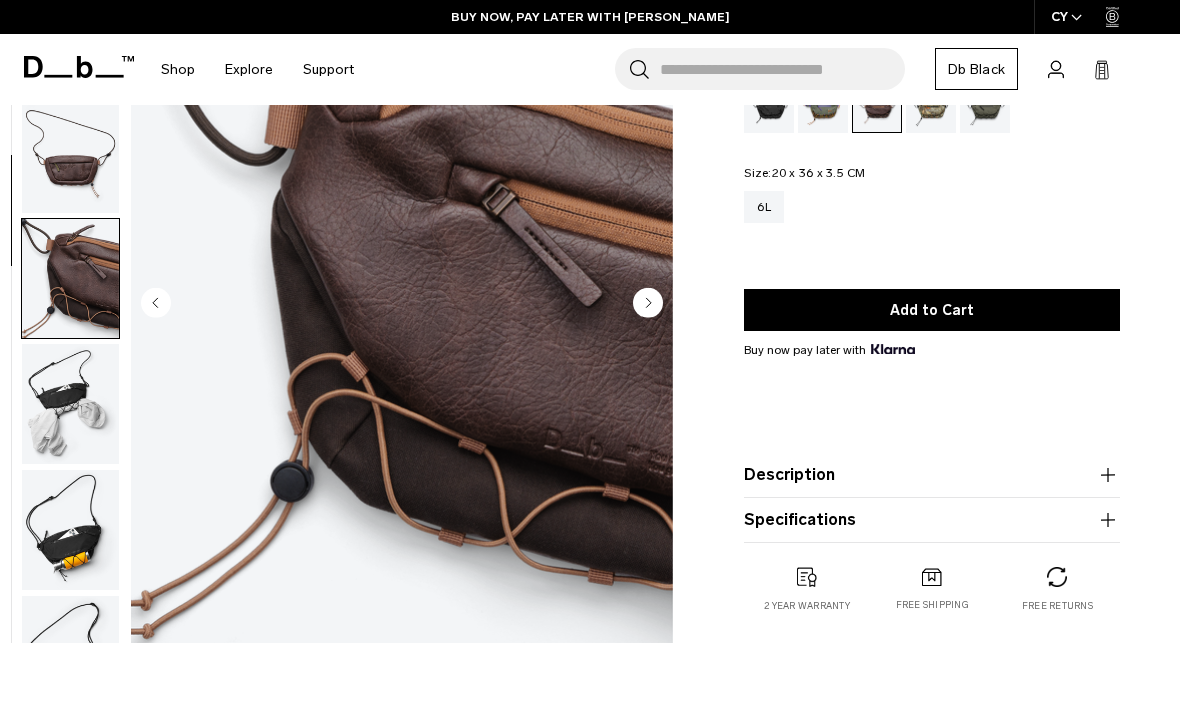 click at bounding box center [70, 153] 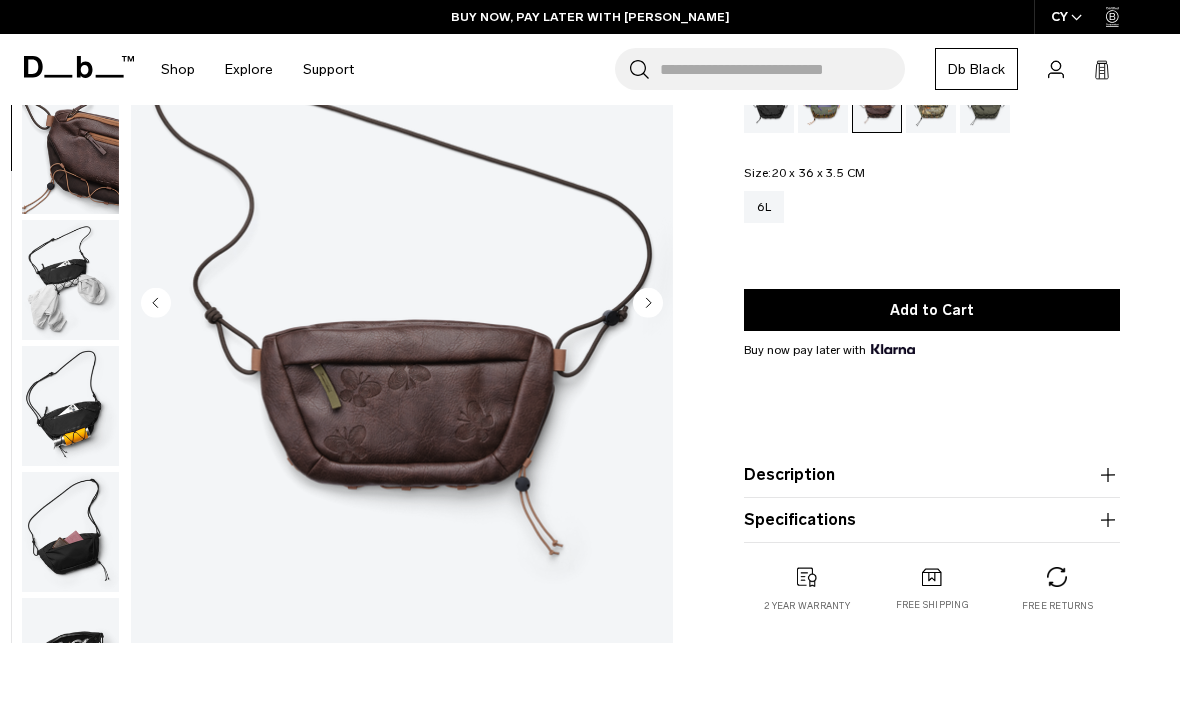scroll, scrollTop: 127, scrollLeft: 0, axis: vertical 